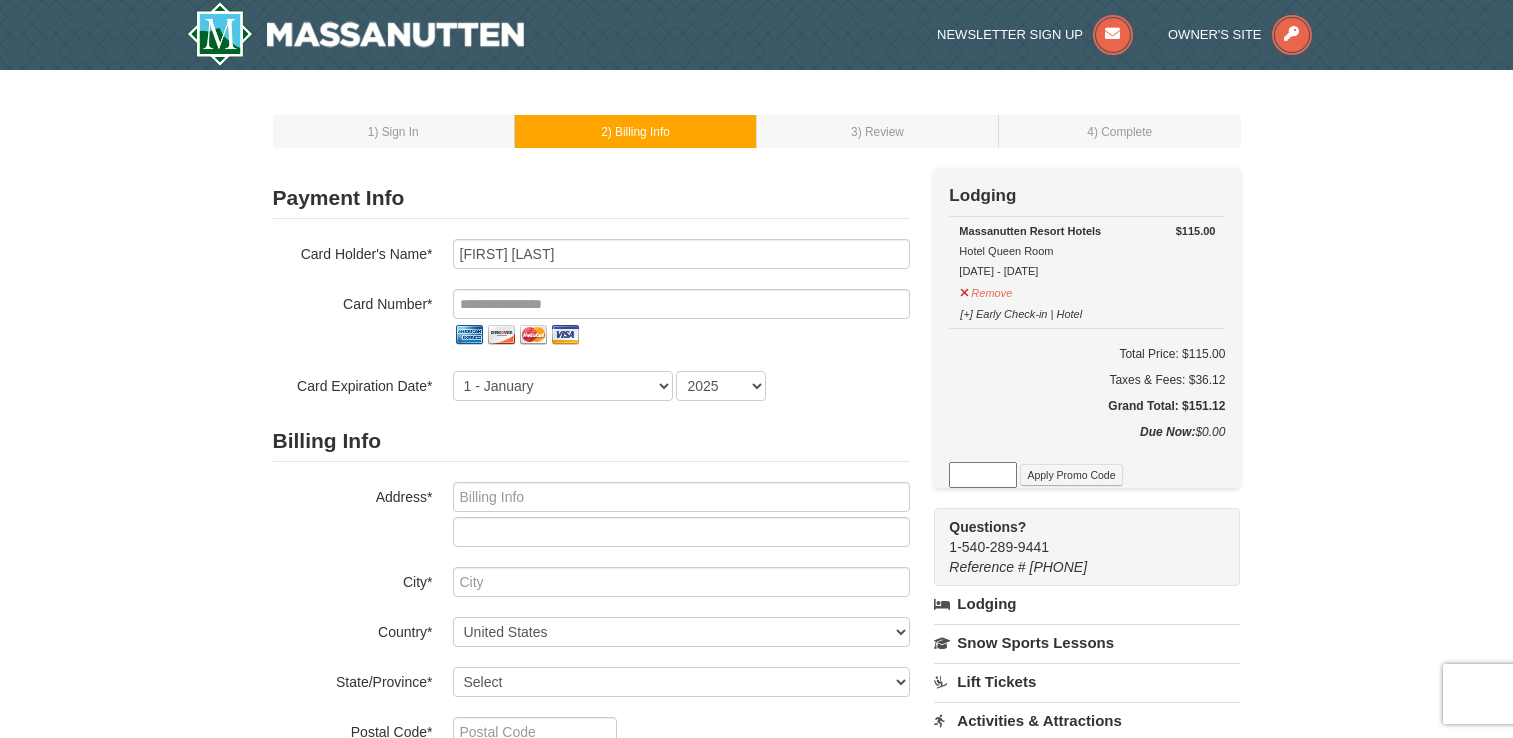 scroll, scrollTop: 0, scrollLeft: 0, axis: both 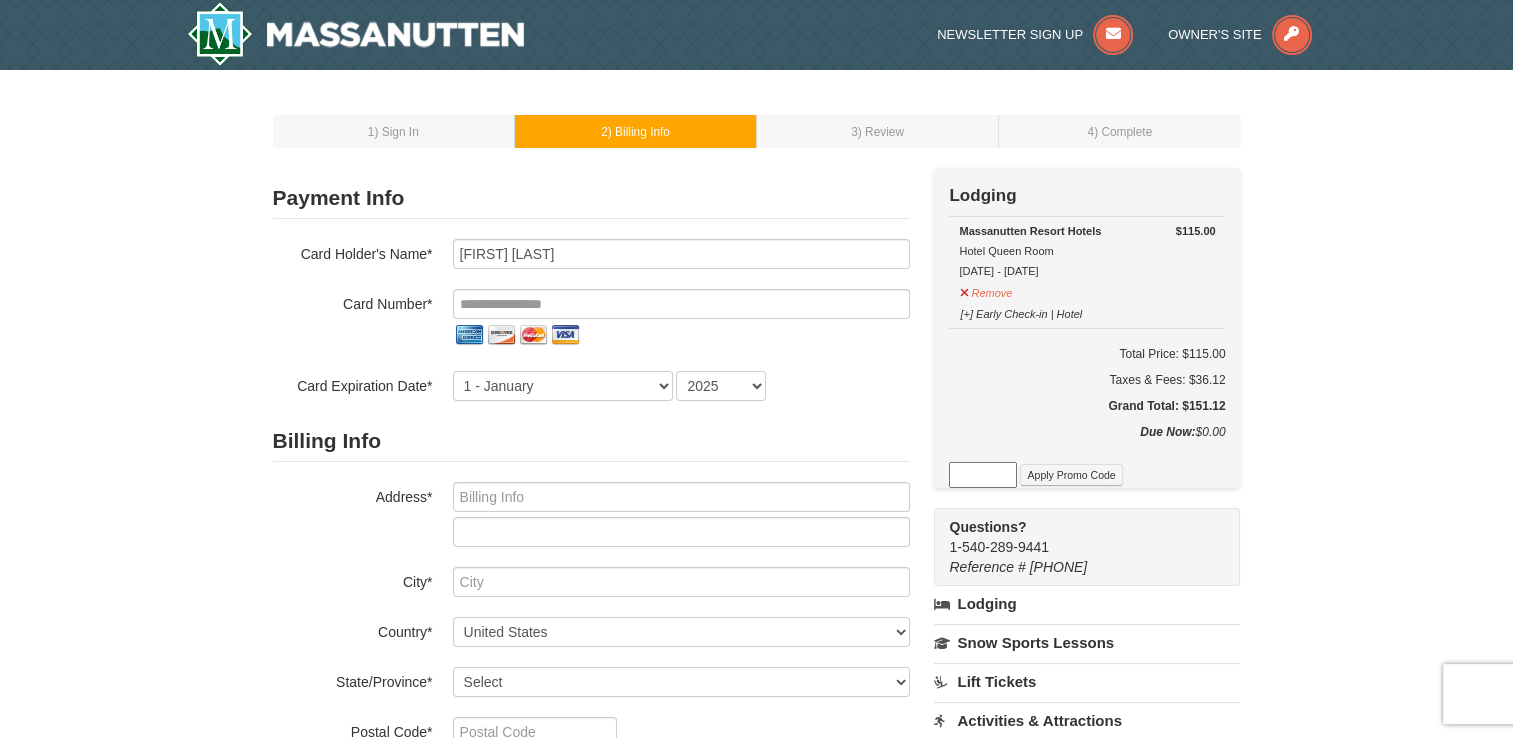 click at bounding box center [469, 335] 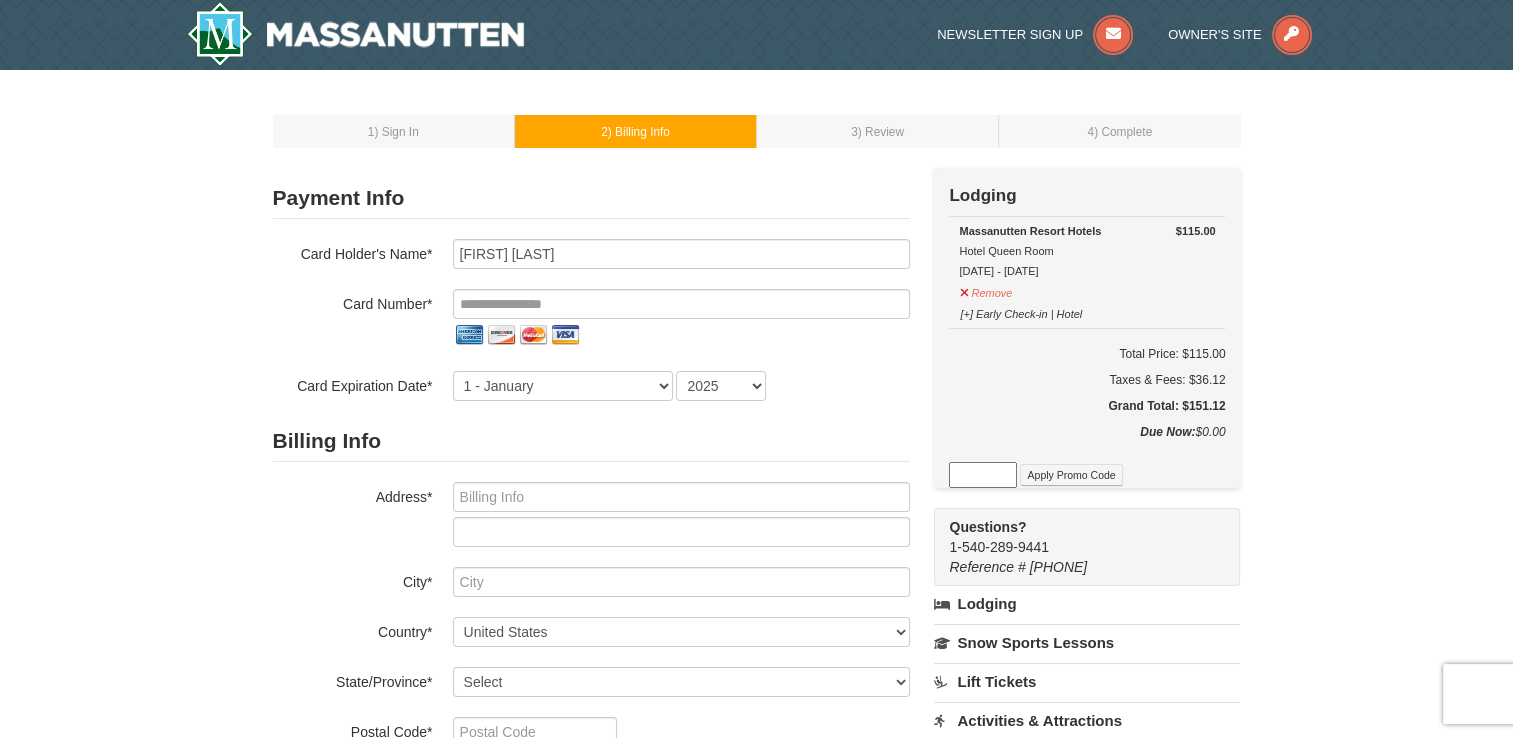 click at bounding box center [533, 335] 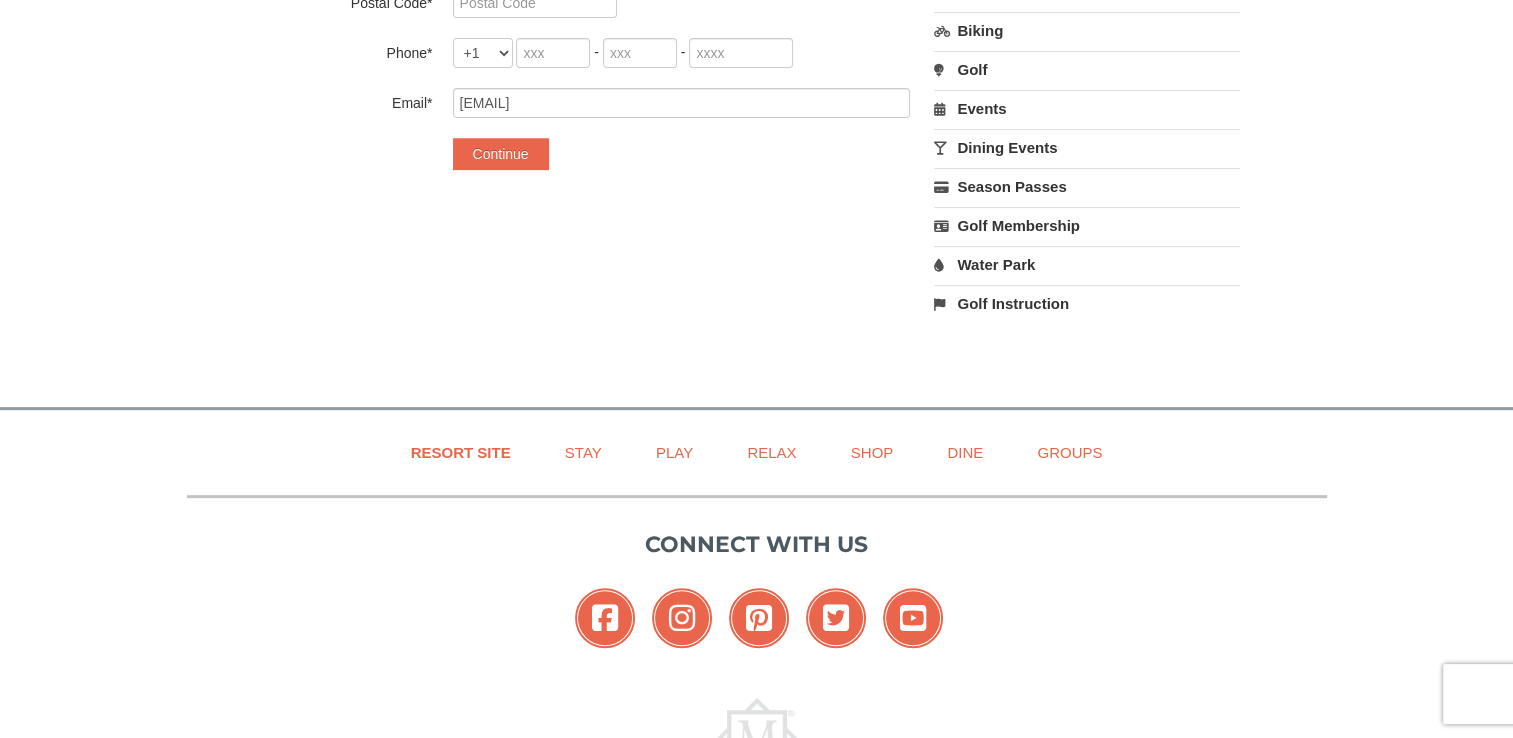 scroll, scrollTop: 872, scrollLeft: 0, axis: vertical 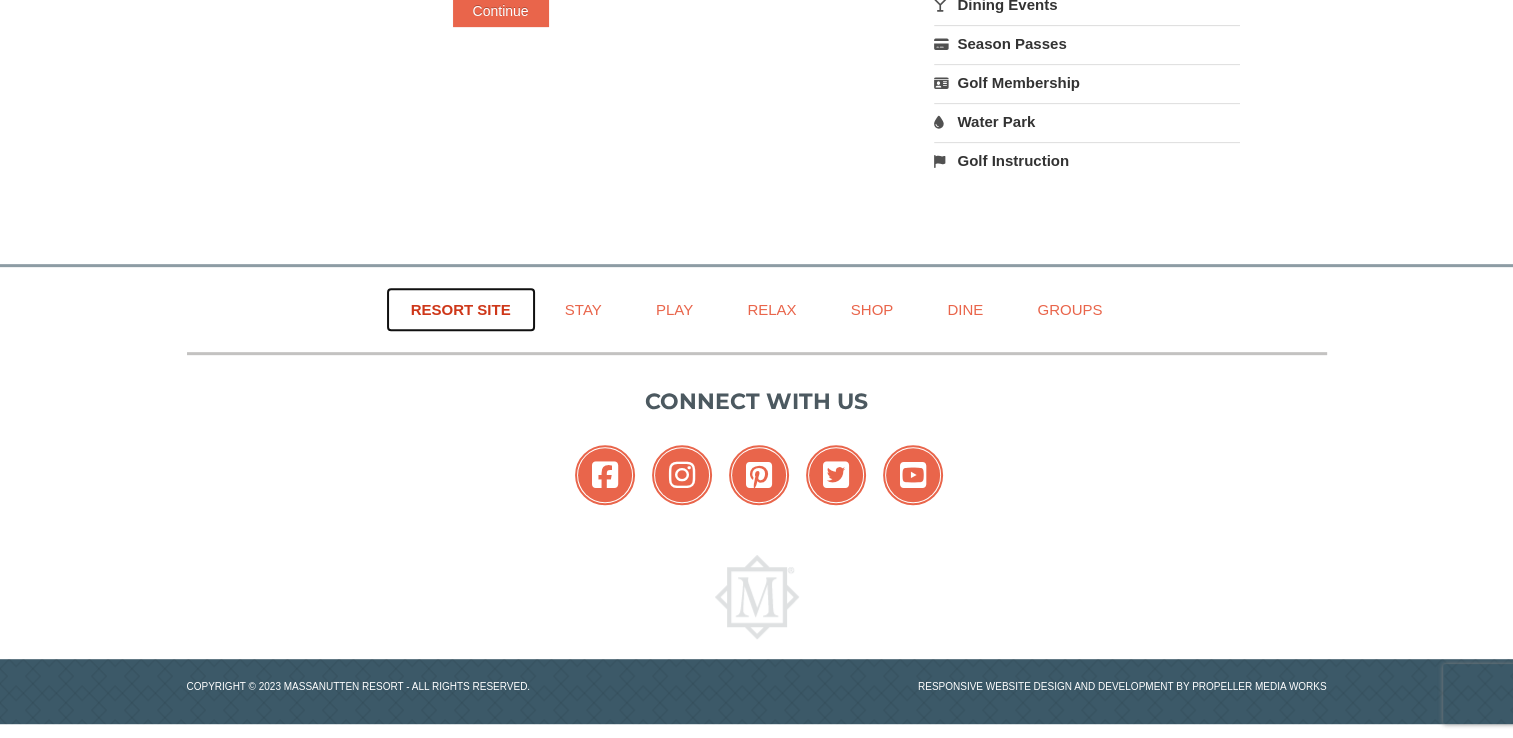 click on "Resort Site" at bounding box center [461, 309] 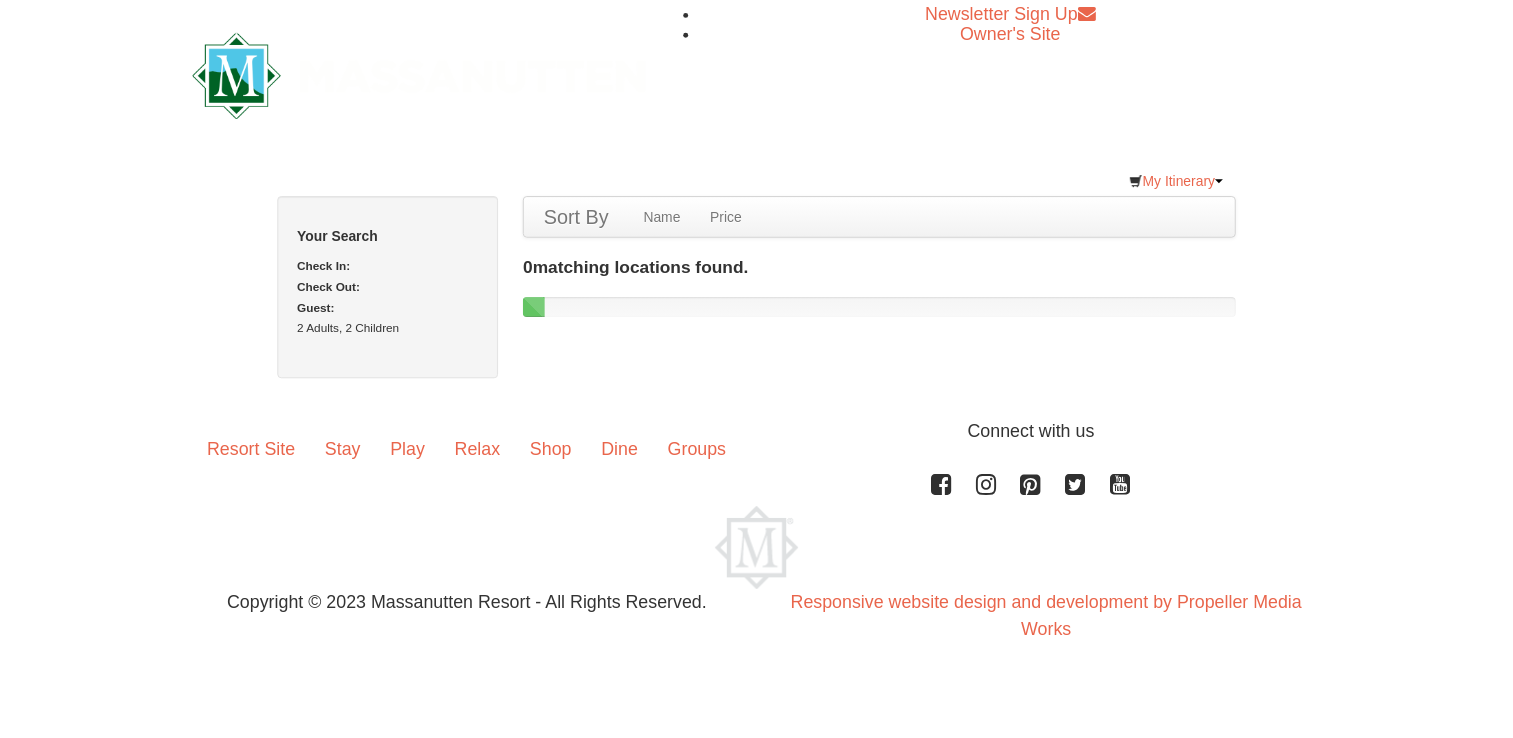 scroll, scrollTop: 0, scrollLeft: 0, axis: both 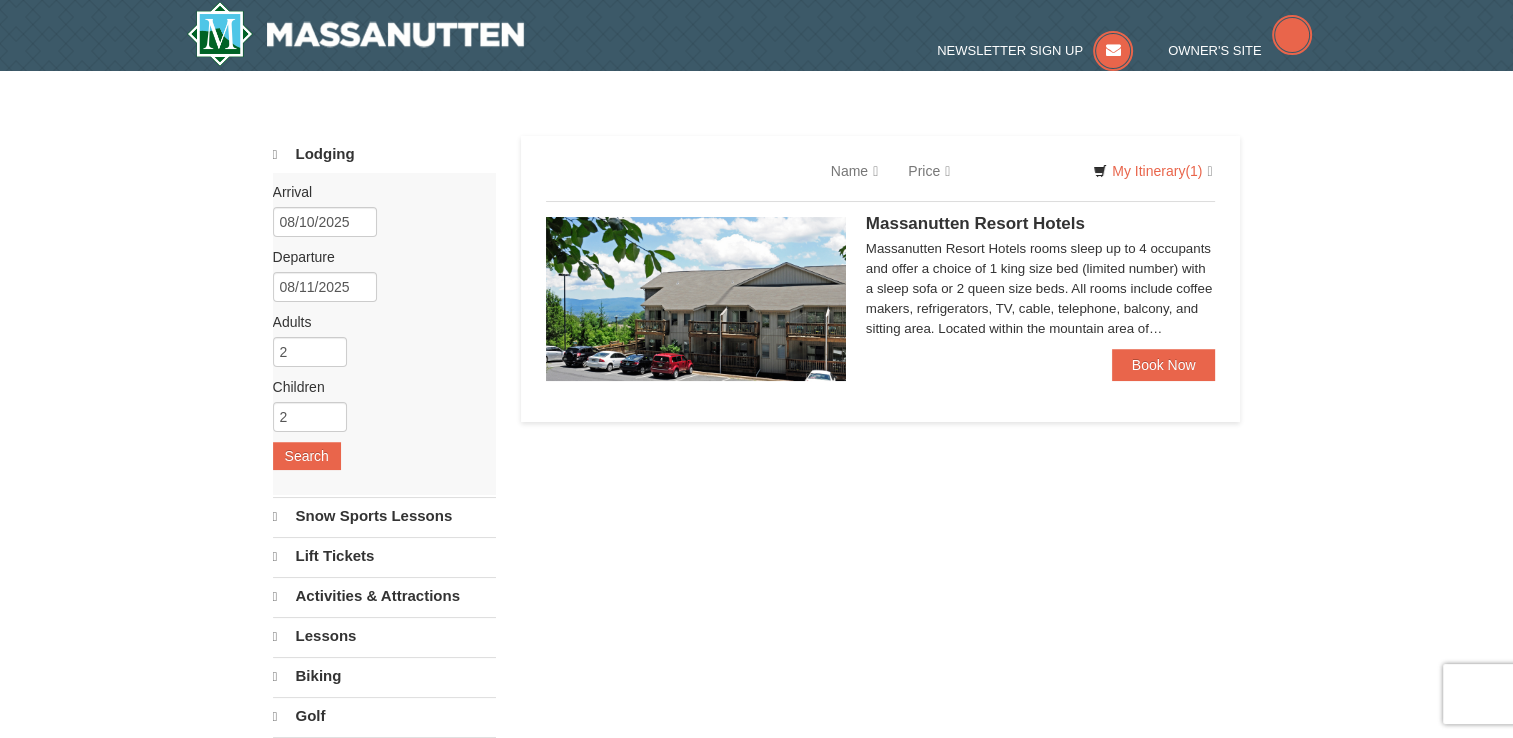 select on "8" 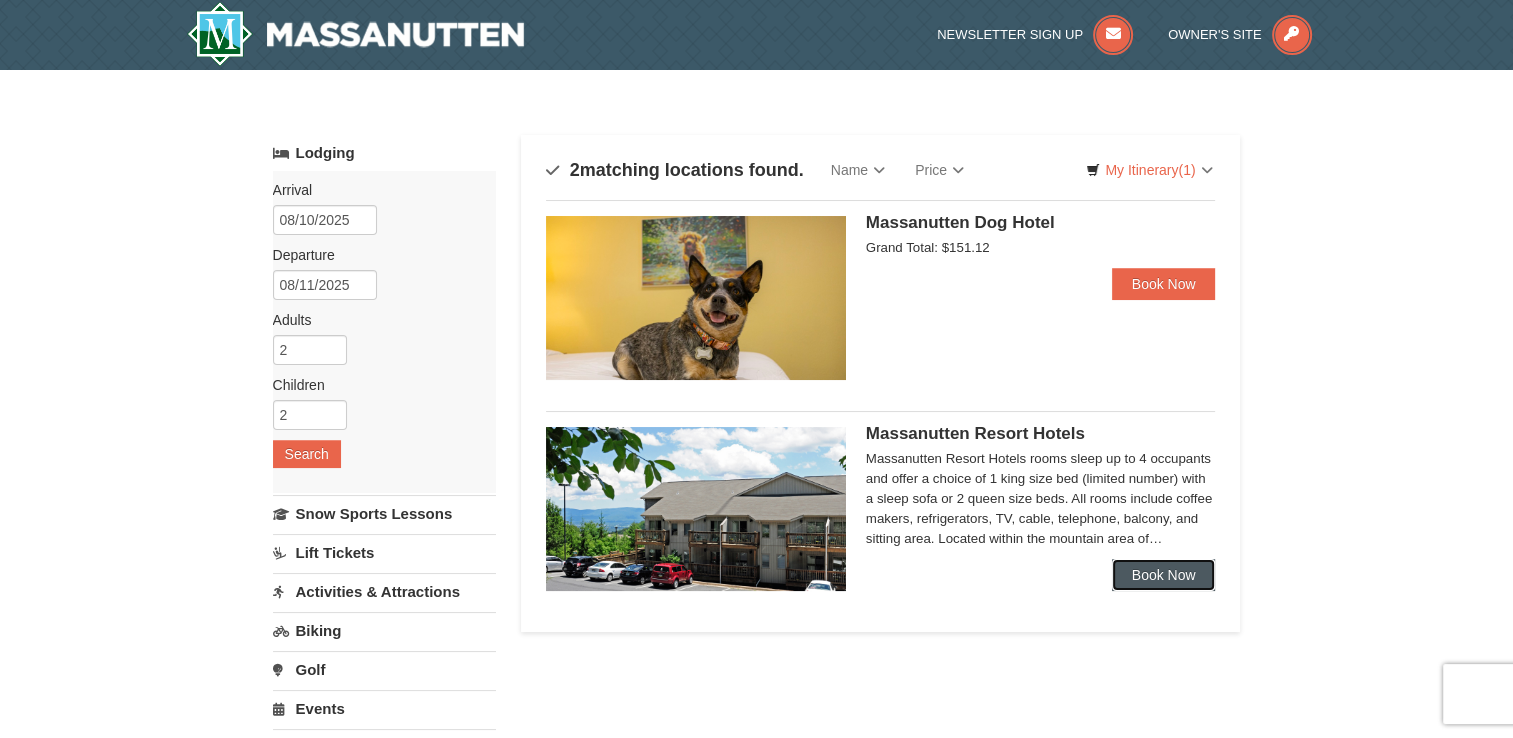 click on "Book Now" at bounding box center (1164, 575) 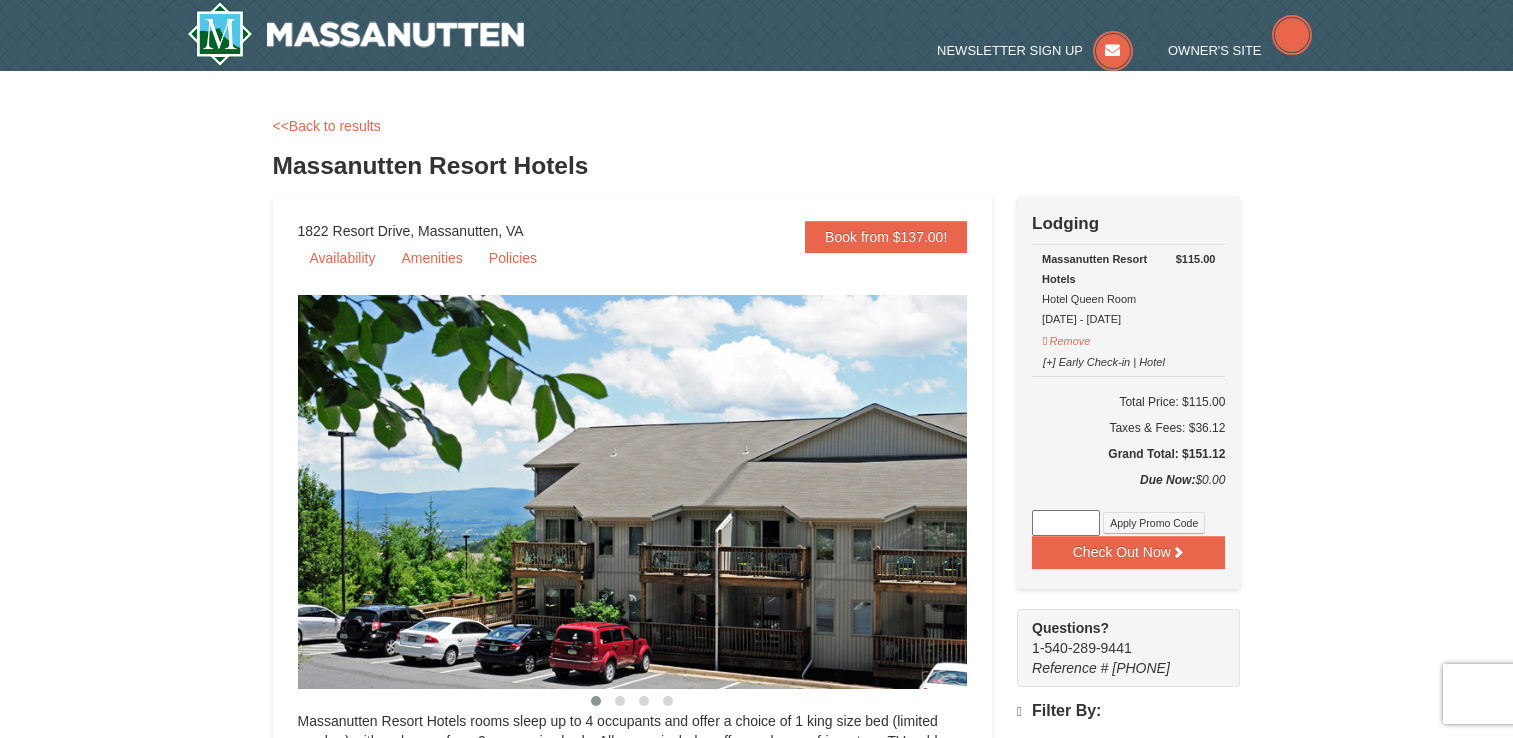 scroll, scrollTop: 0, scrollLeft: 0, axis: both 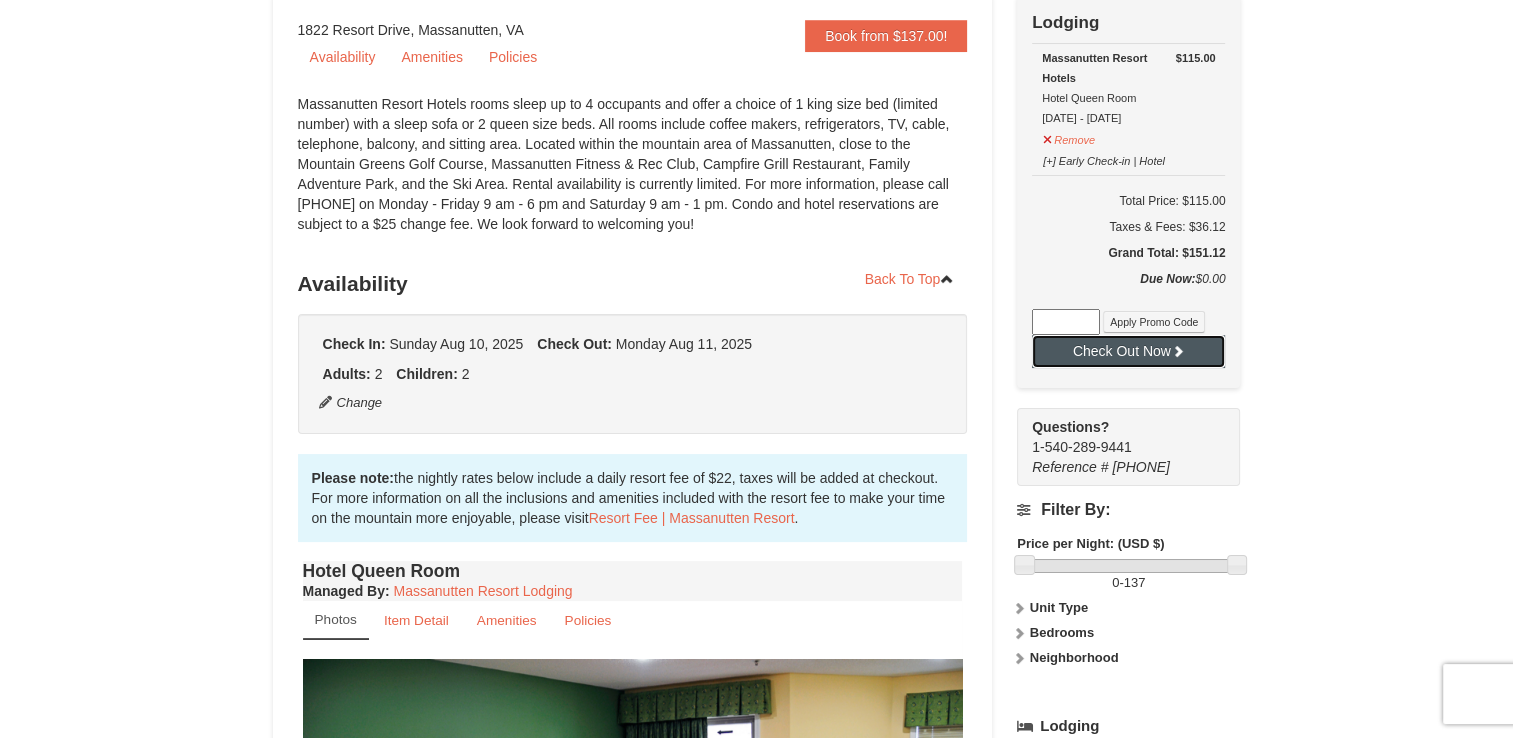 click on "Check Out Now" at bounding box center (1128, 351) 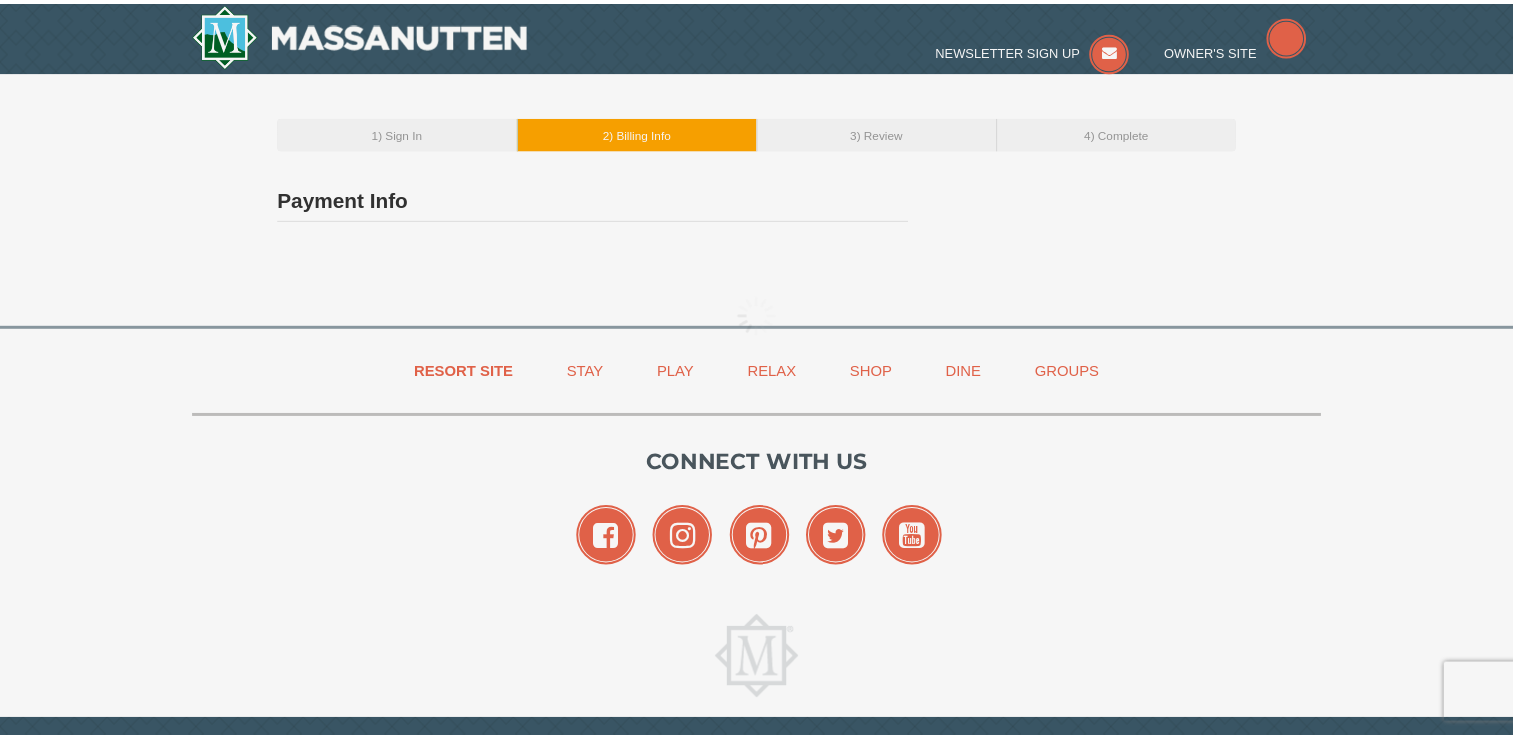 scroll, scrollTop: 0, scrollLeft: 0, axis: both 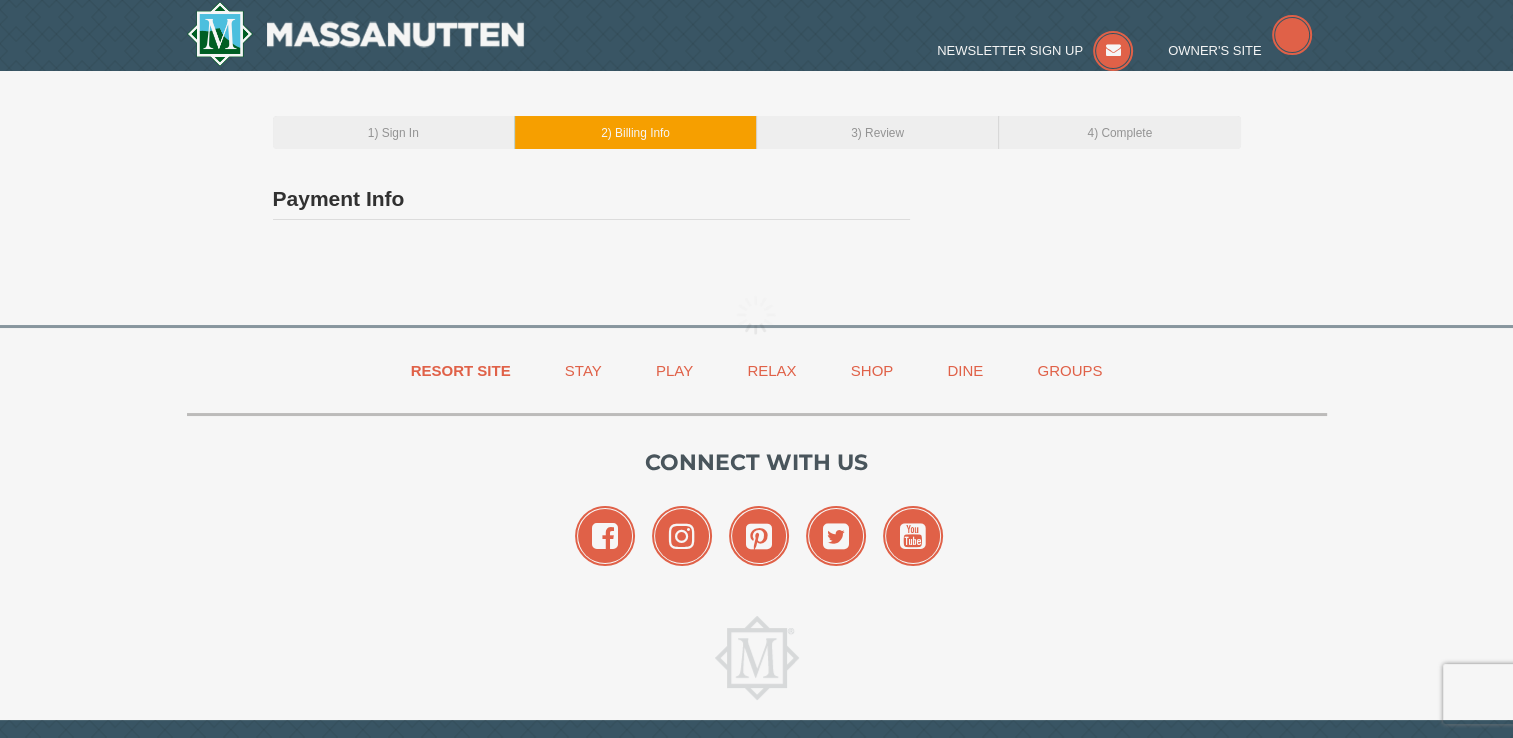 type on "[FIRST] [LAST]" 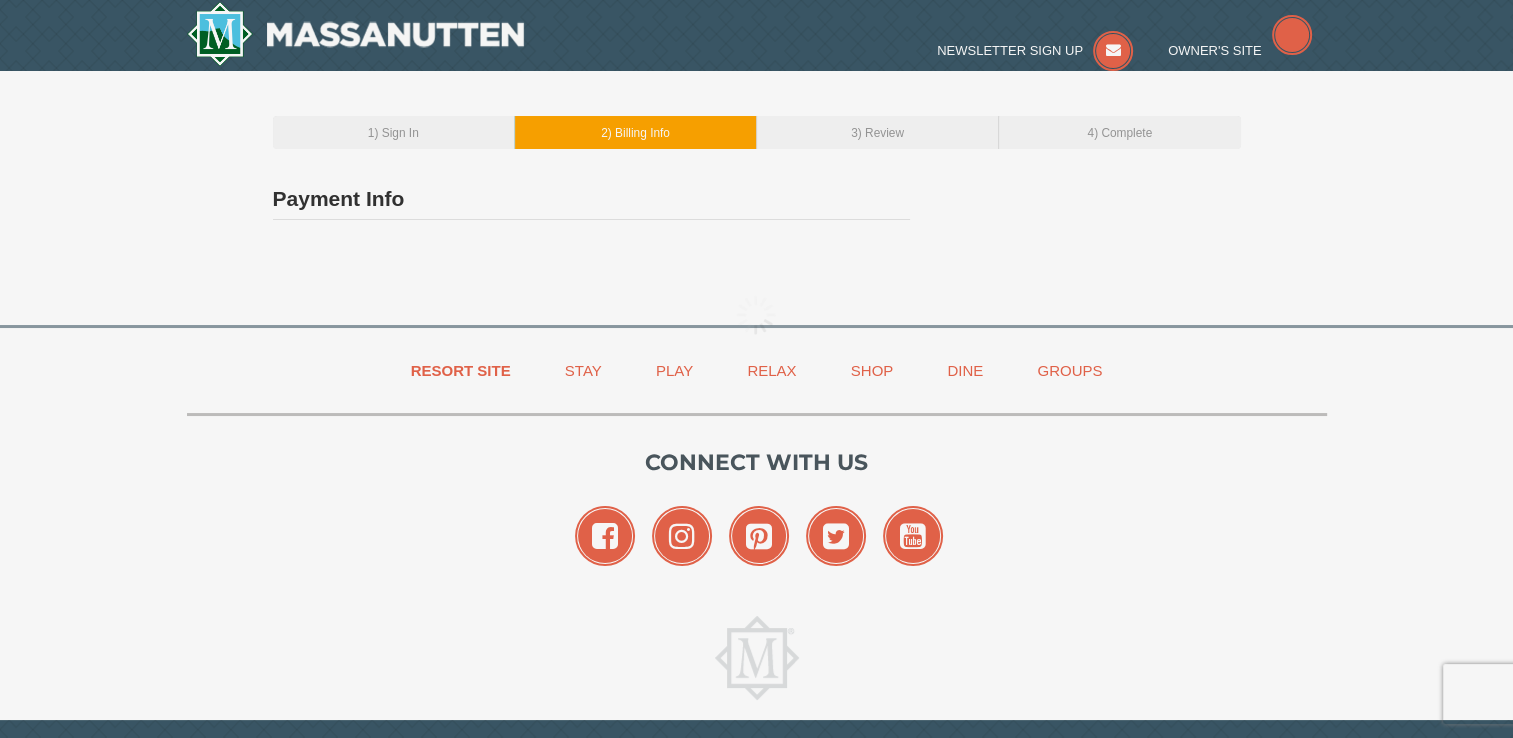 type on "[EMAIL]" 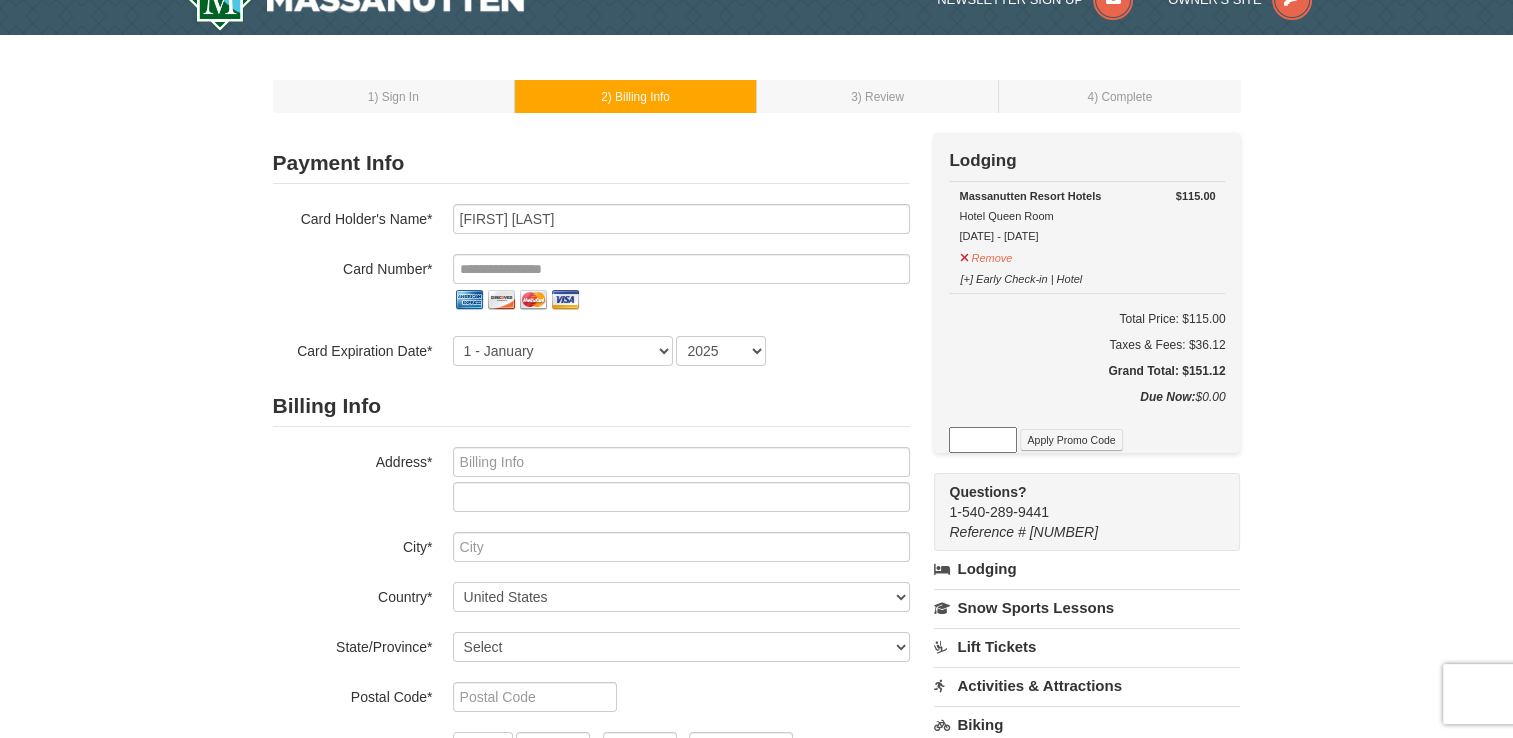 scroll, scrollTop: 0, scrollLeft: 0, axis: both 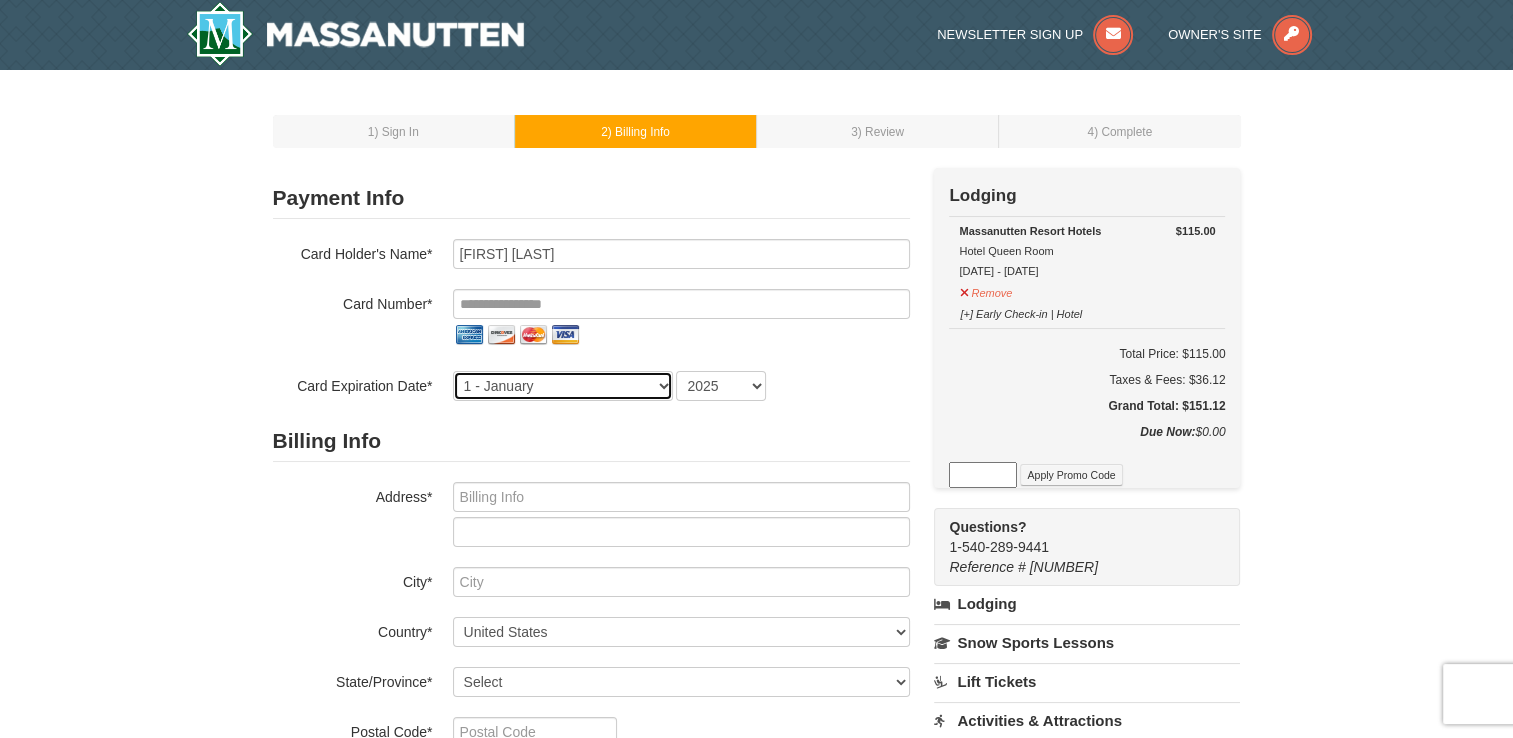 click on "1 - January 2 - February 3 - March 4 - April 5 - May 6 - June 7 - July 8 - August 9 - September 10 - October 11 - November 12 - December" at bounding box center (563, 386) 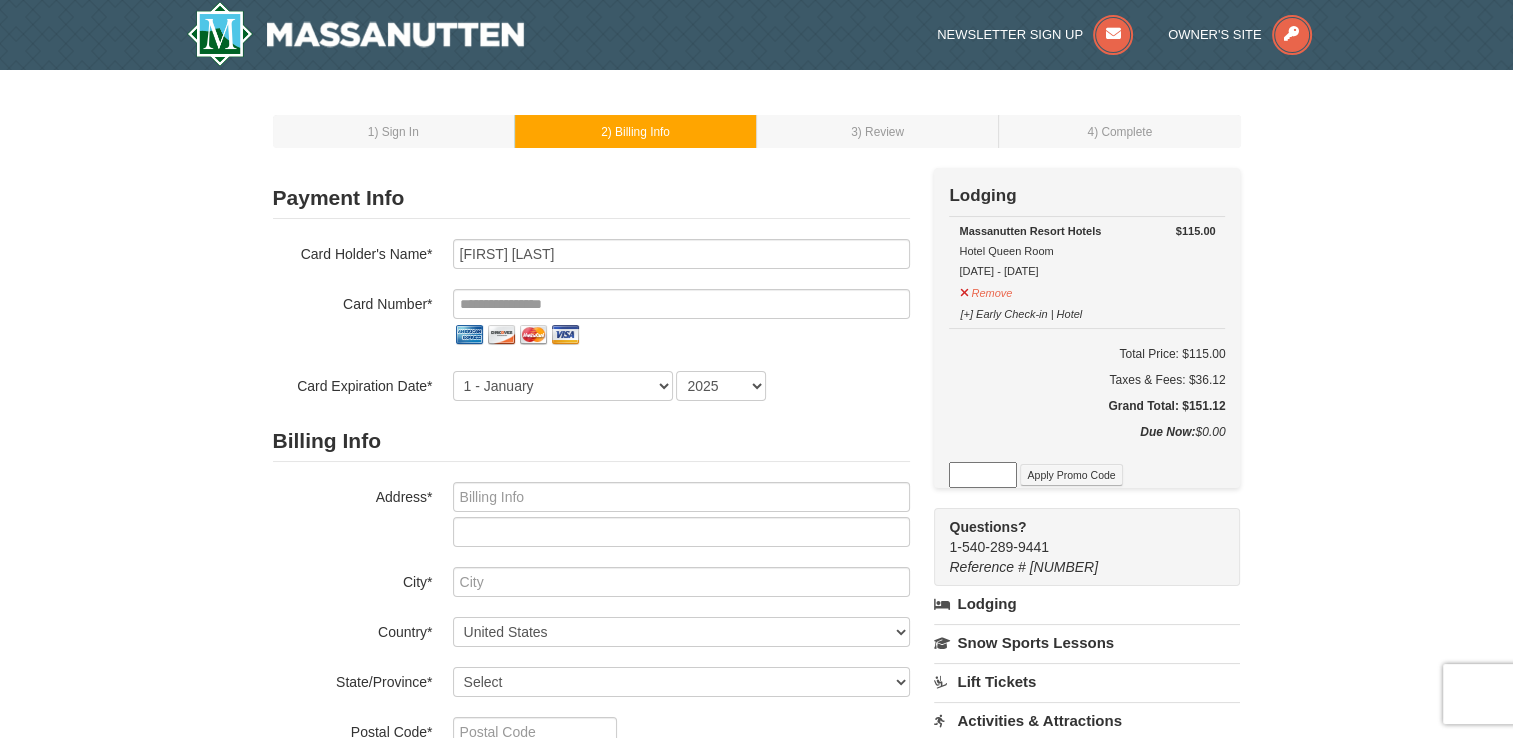 click at bounding box center (681, 335) 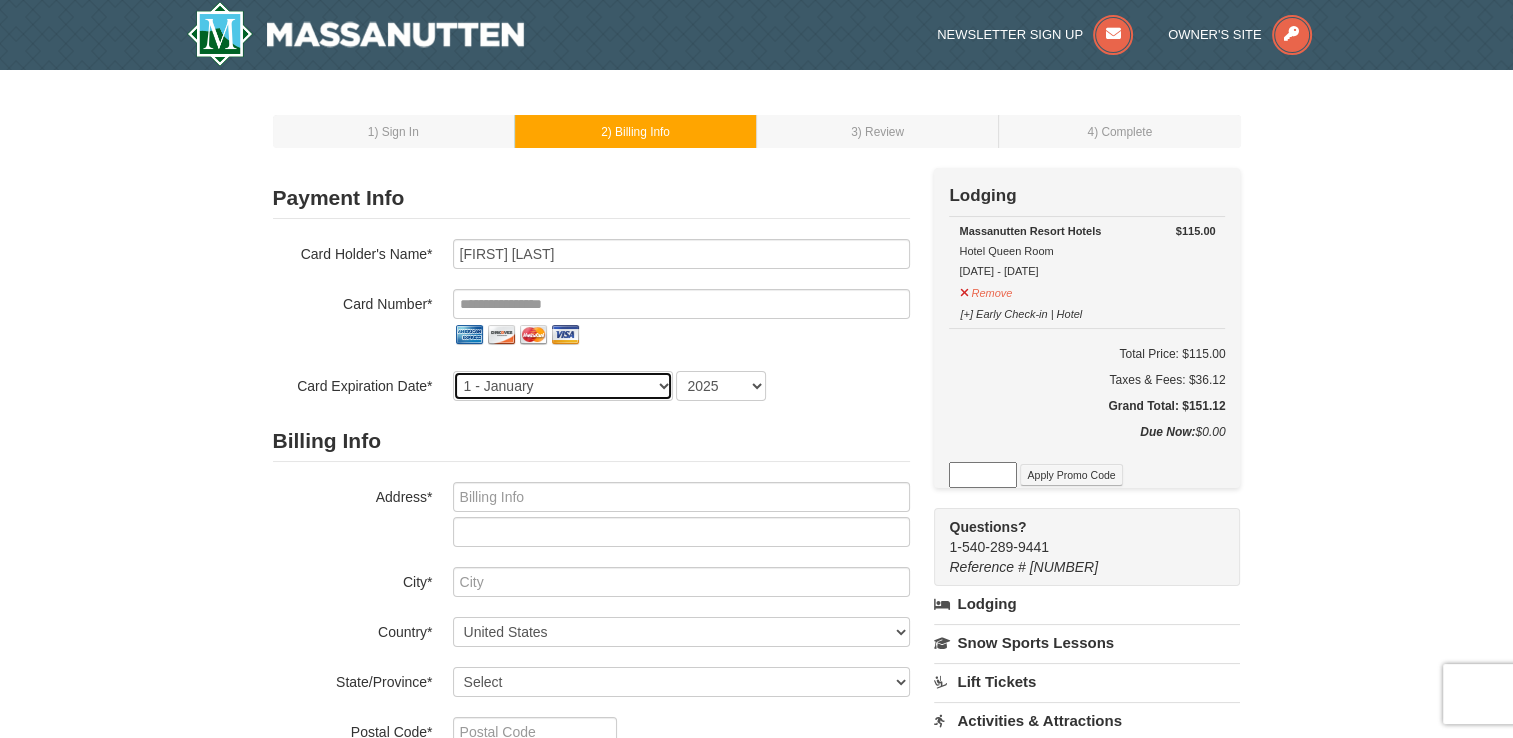 click on "1 - January 2 - February 3 - March 4 - April 5 - May 6 - June 7 - July 8 - August 9 - September 10 - October 11 - November 12 - December" at bounding box center (563, 386) 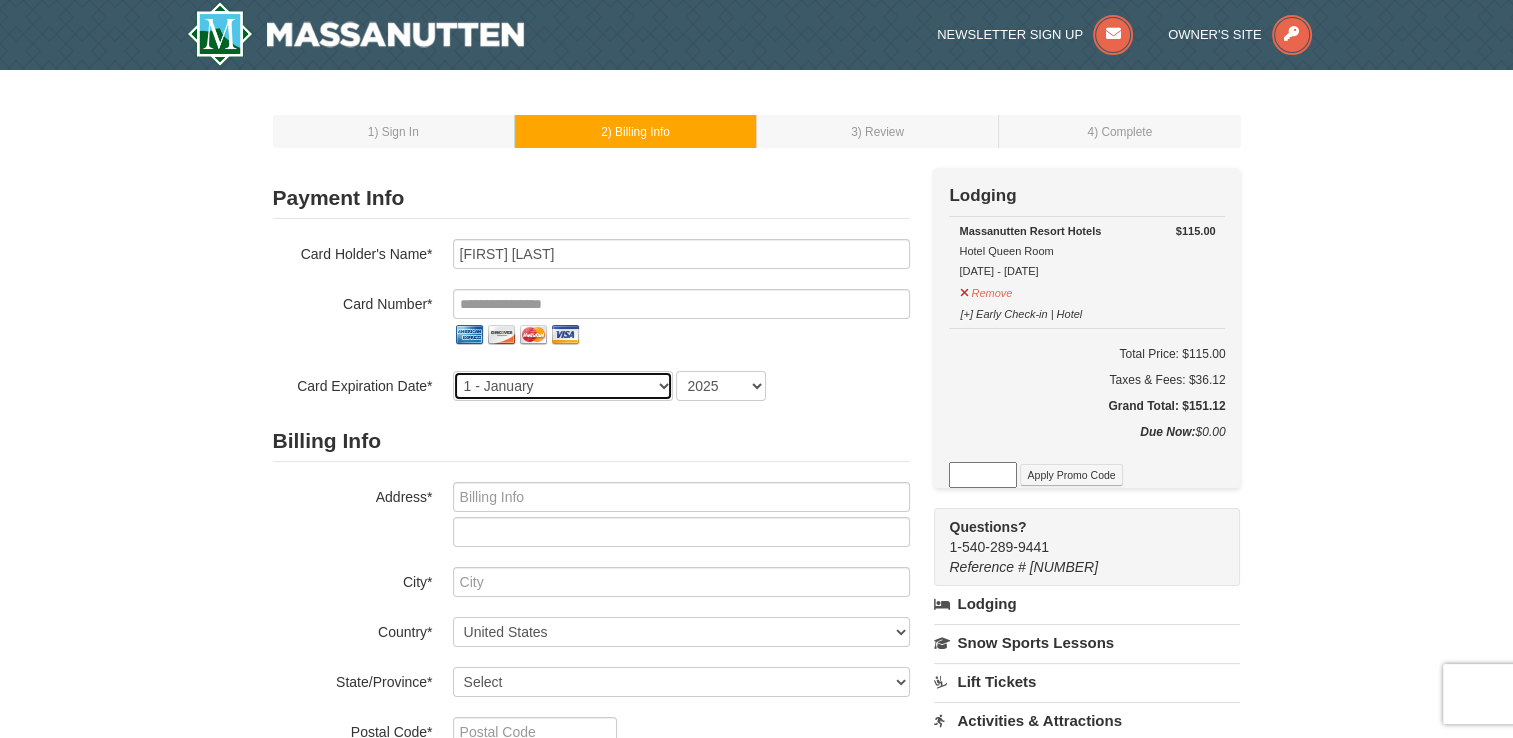 click on "1 - January 2 - February 3 - March 4 - April 5 - May 6 - June 7 - July 8 - August 9 - September 10 - October 11 - November 12 - December" at bounding box center [563, 386] 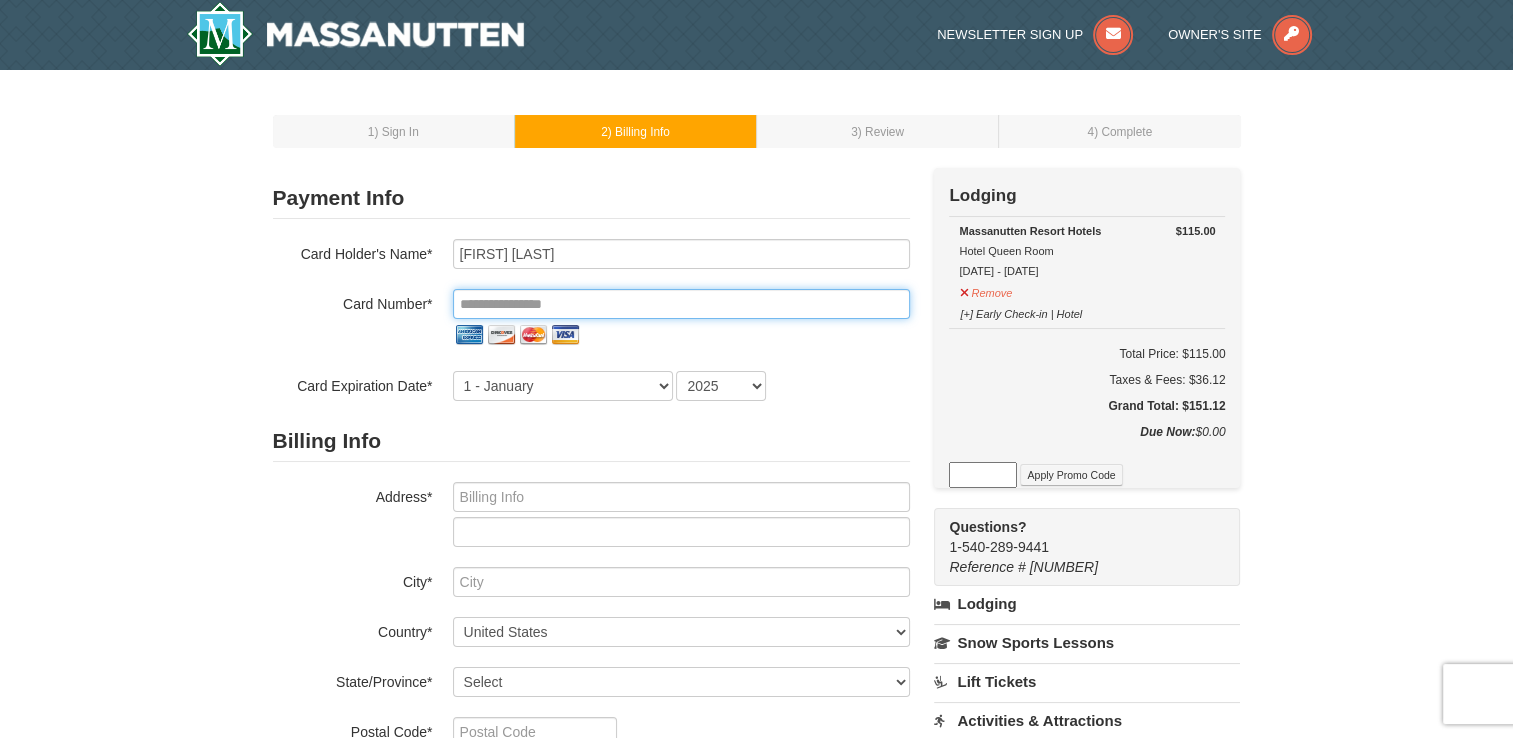 click at bounding box center [681, 304] 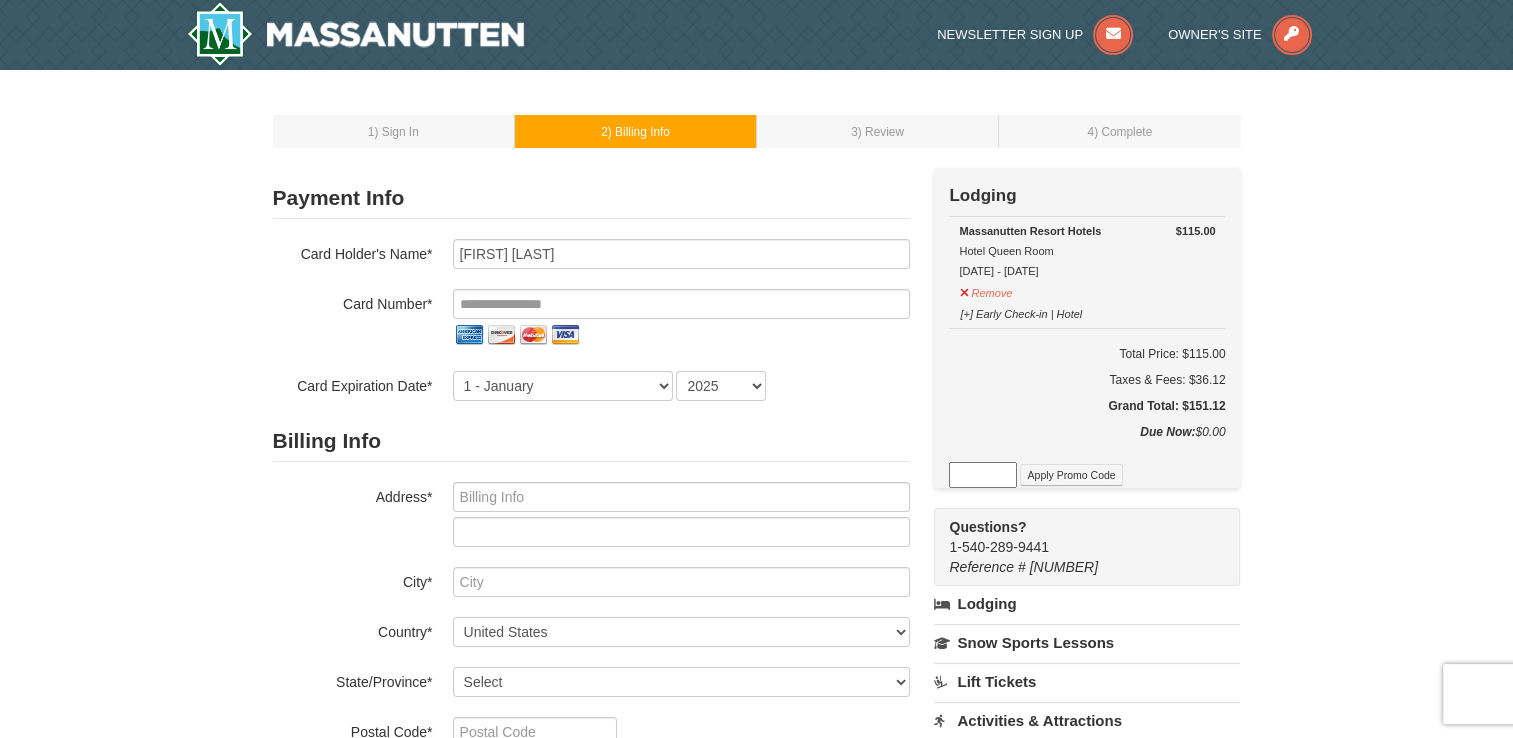 drag, startPoint x: 534, startPoint y: 331, endPoint x: 472, endPoint y: 332, distance: 62.008064 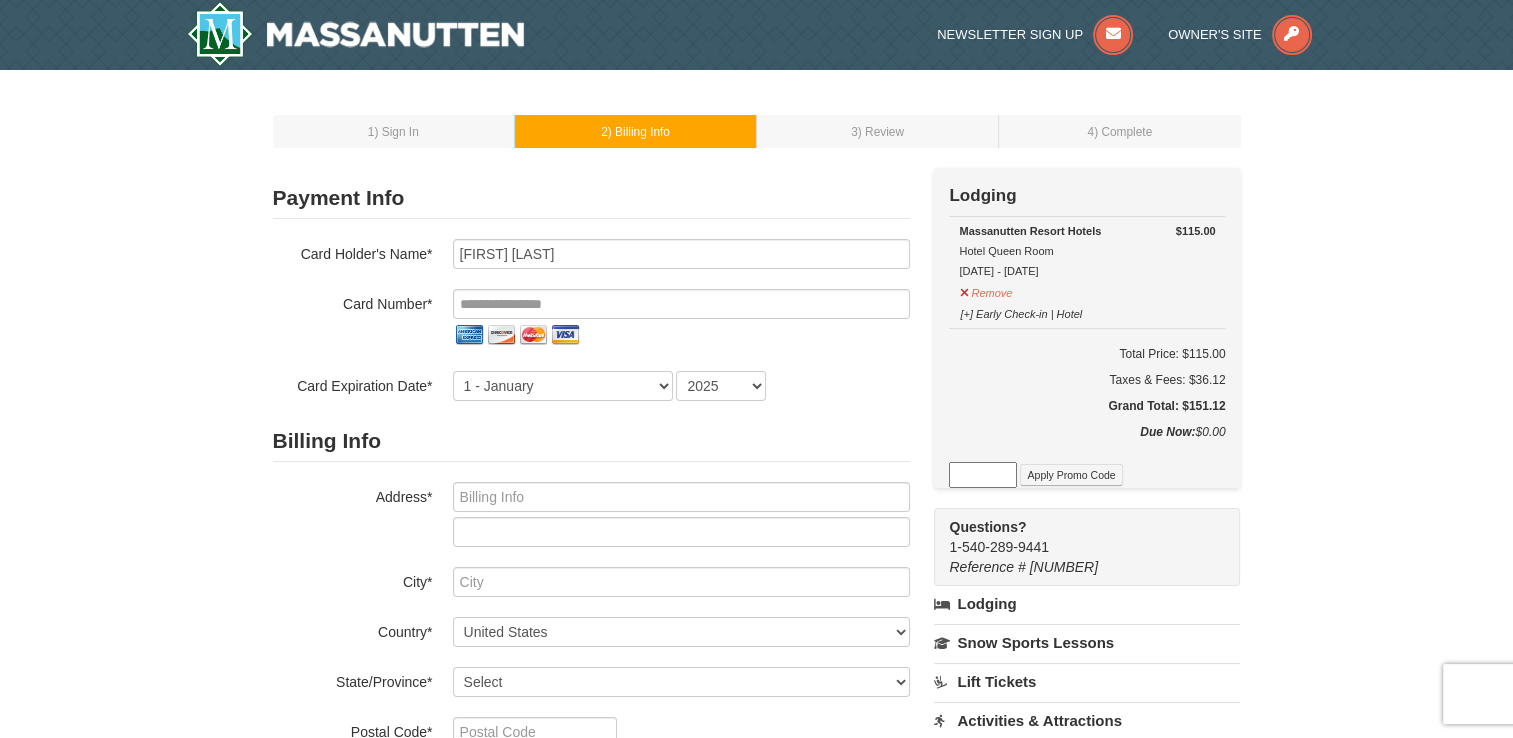 click at bounding box center (533, 335) 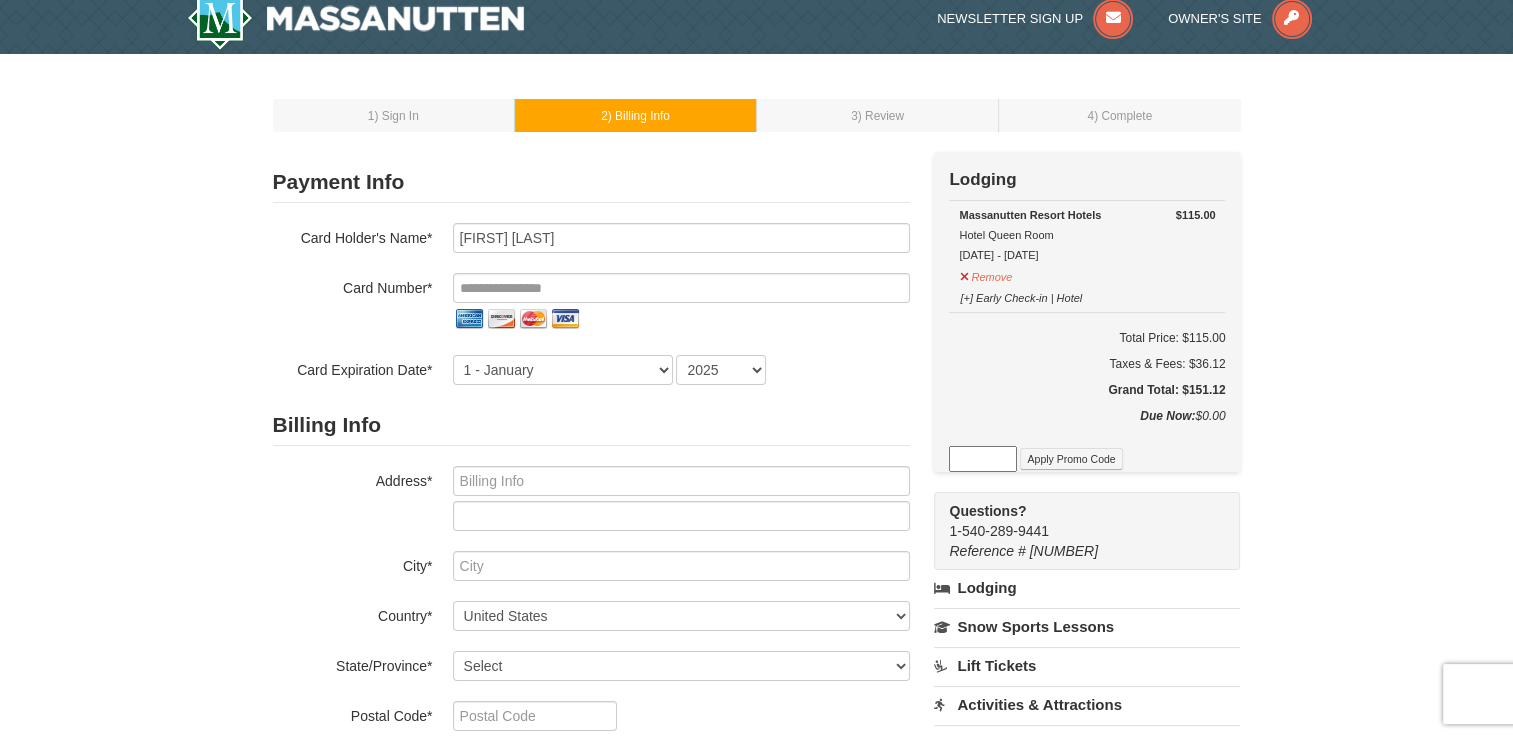 scroll, scrollTop: 0, scrollLeft: 0, axis: both 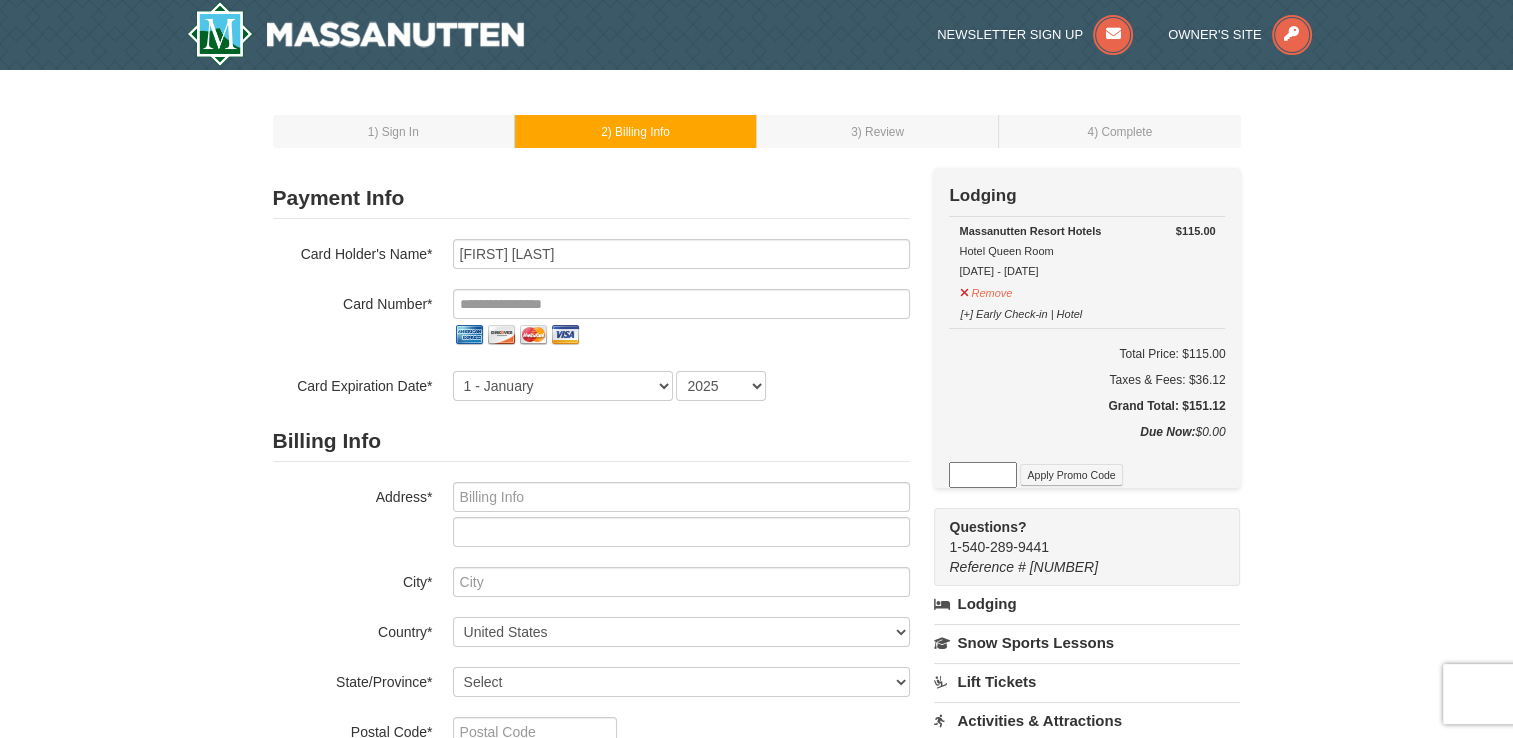 click on "4
) Complete" at bounding box center (1120, 131) 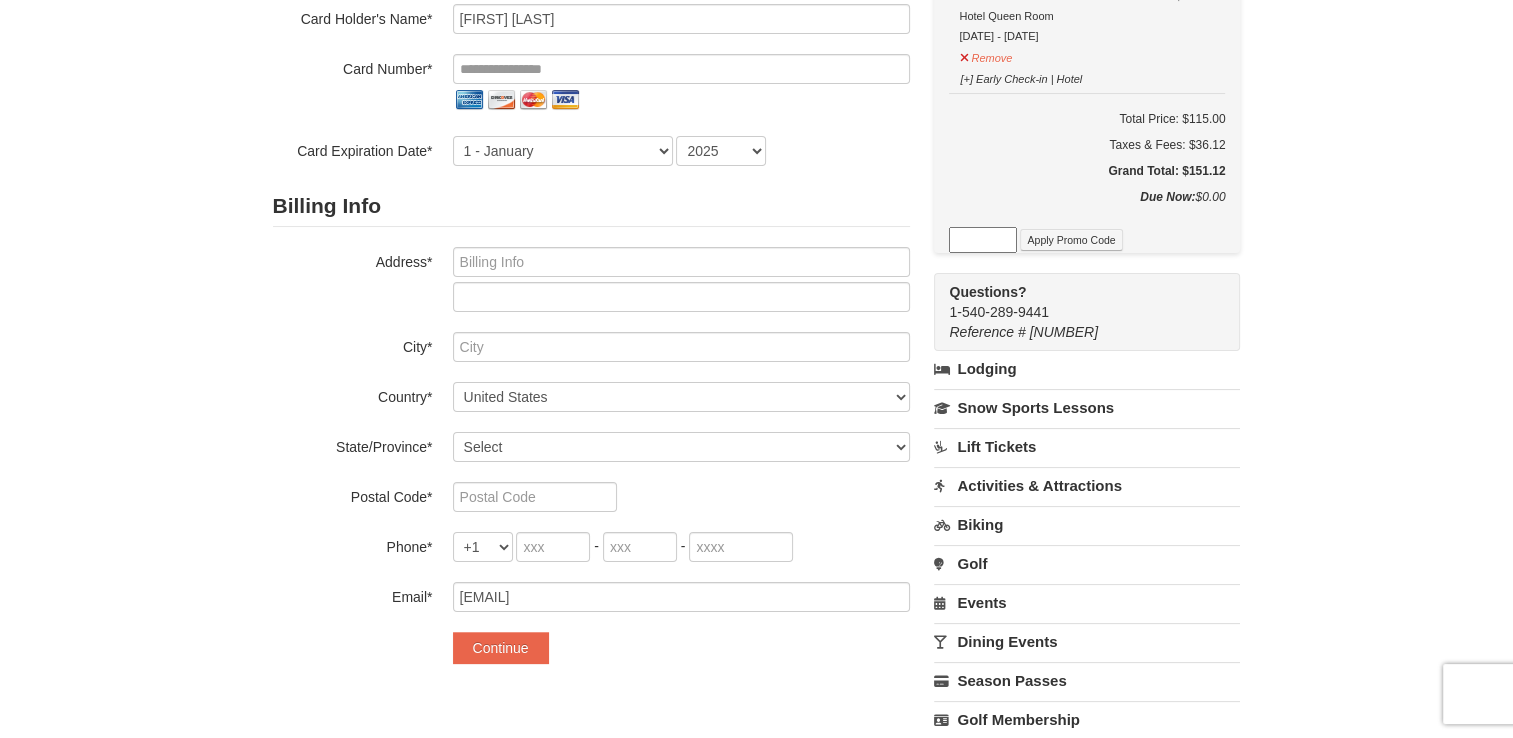 scroll, scrollTop: 200, scrollLeft: 0, axis: vertical 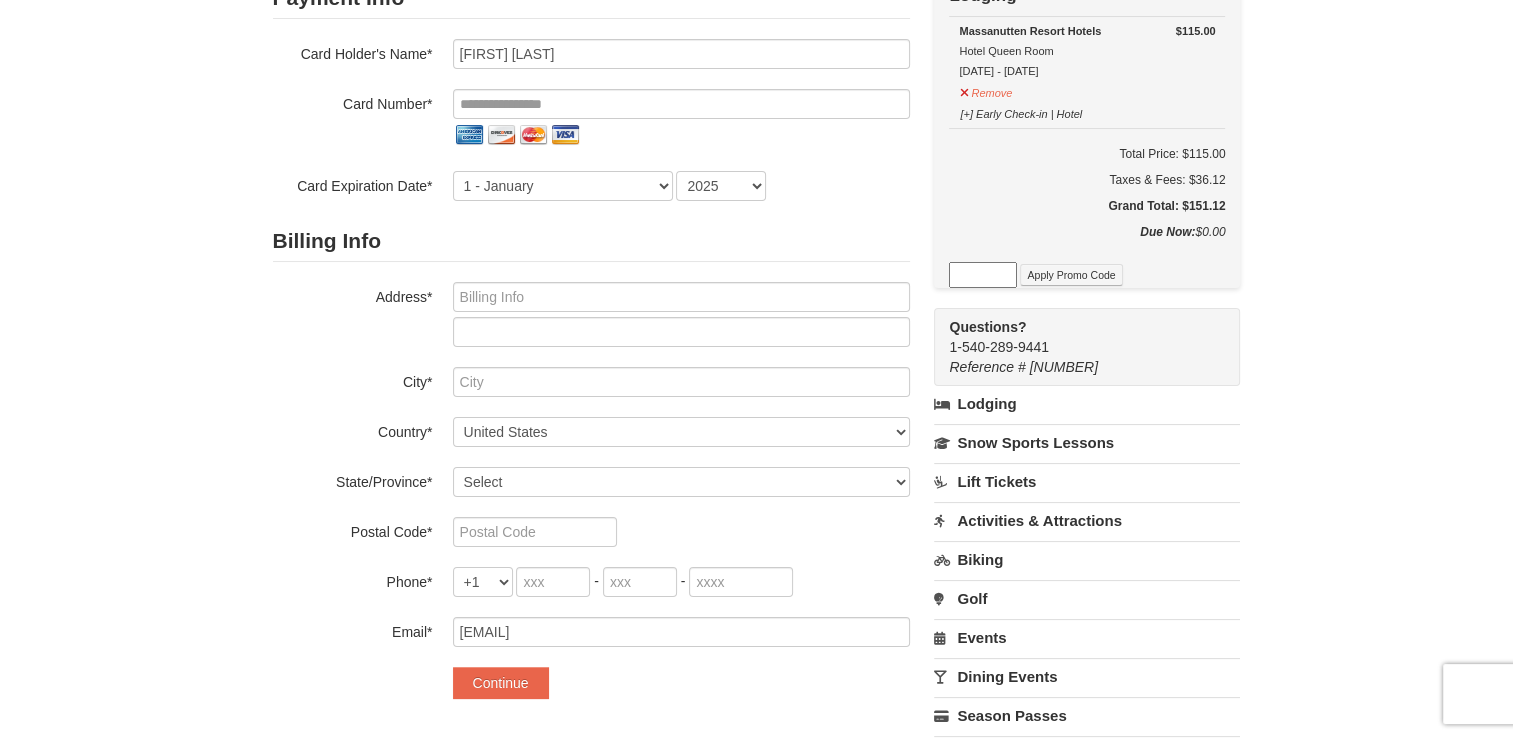 click on "Lodging" at bounding box center (1087, 404) 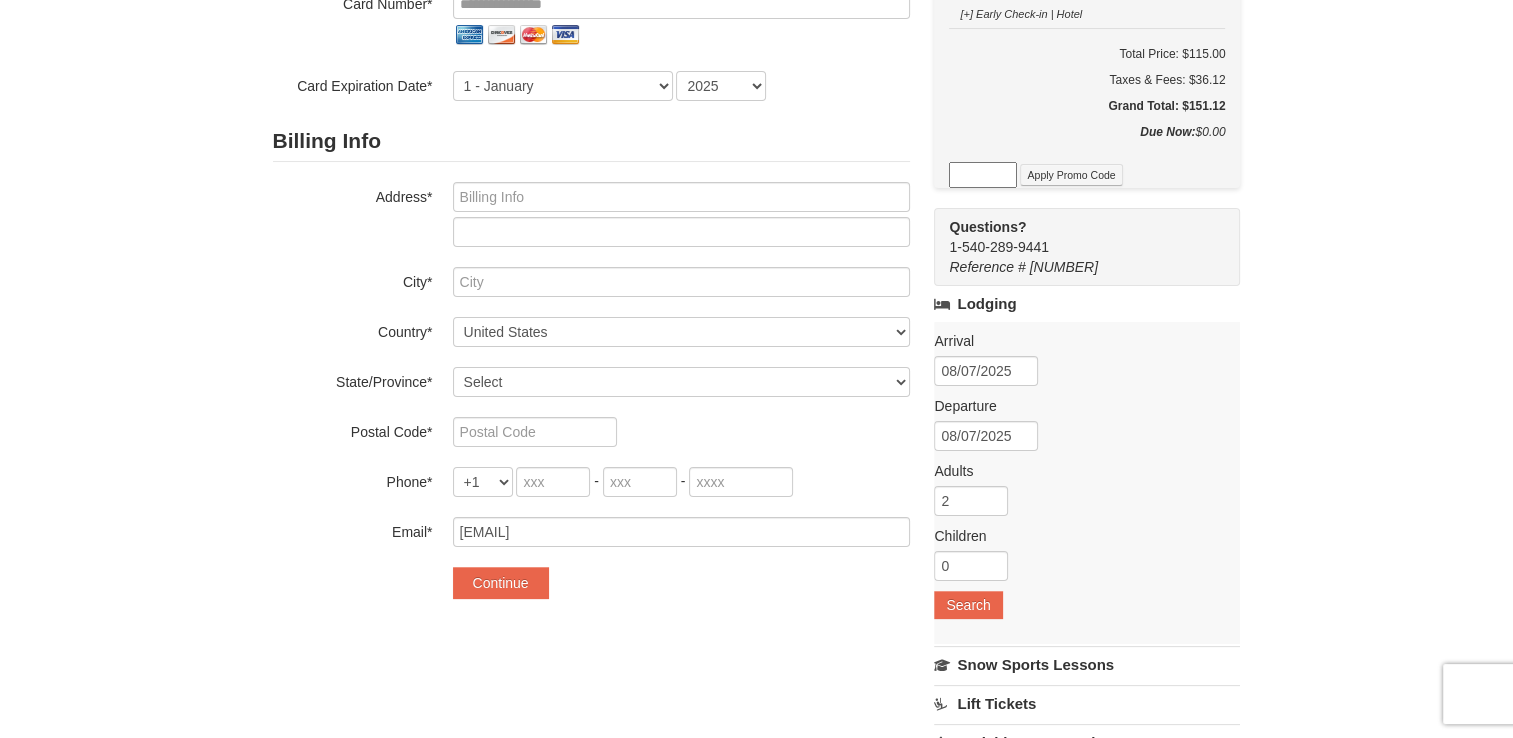 scroll, scrollTop: 0, scrollLeft: 0, axis: both 